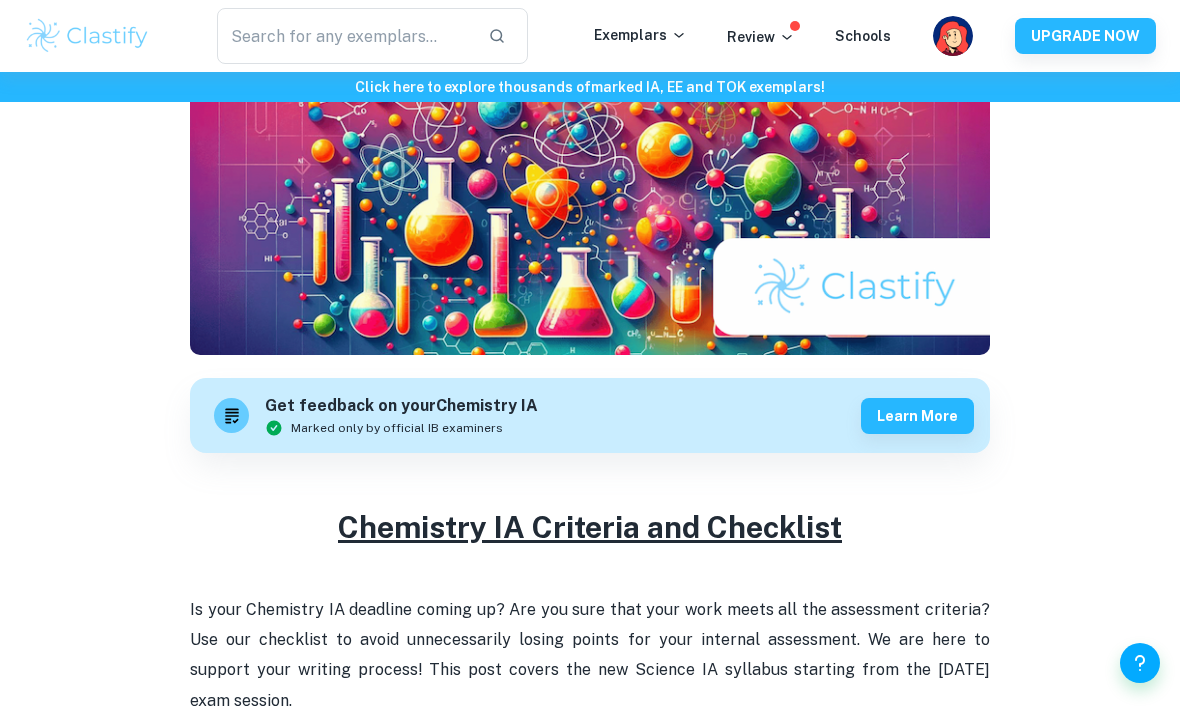 scroll, scrollTop: 396, scrollLeft: 0, axis: vertical 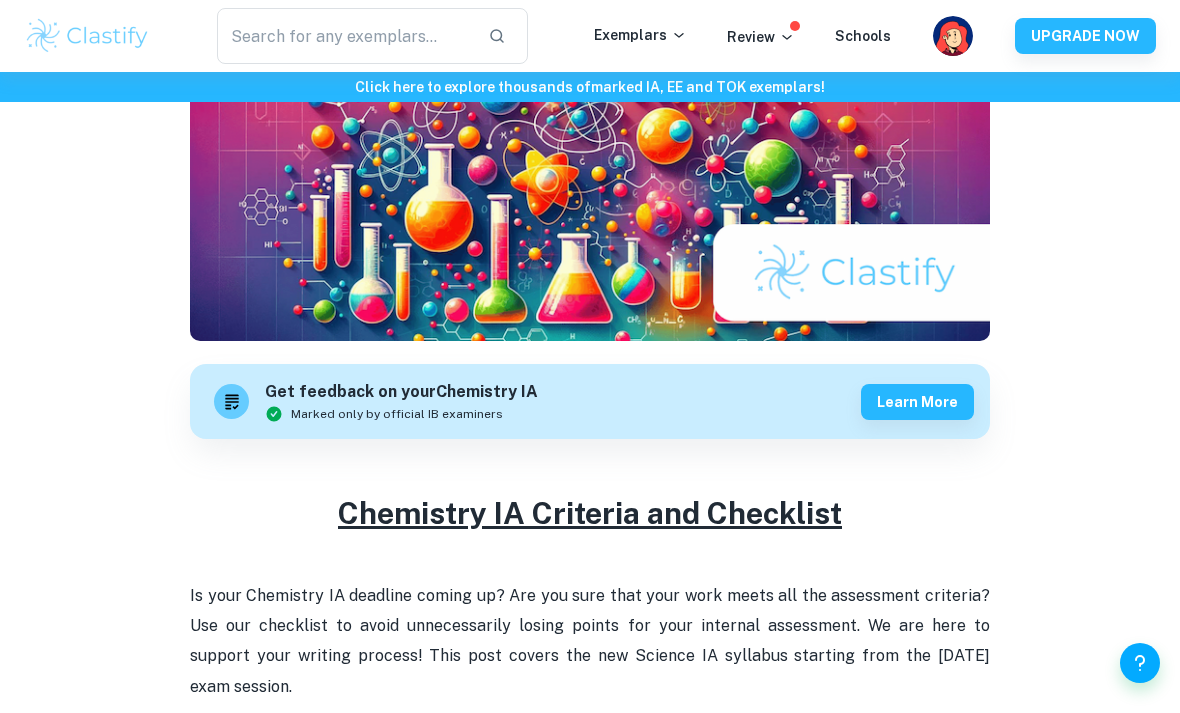 click on "Chemistry IA Criteria and Checklist" at bounding box center (590, 513) 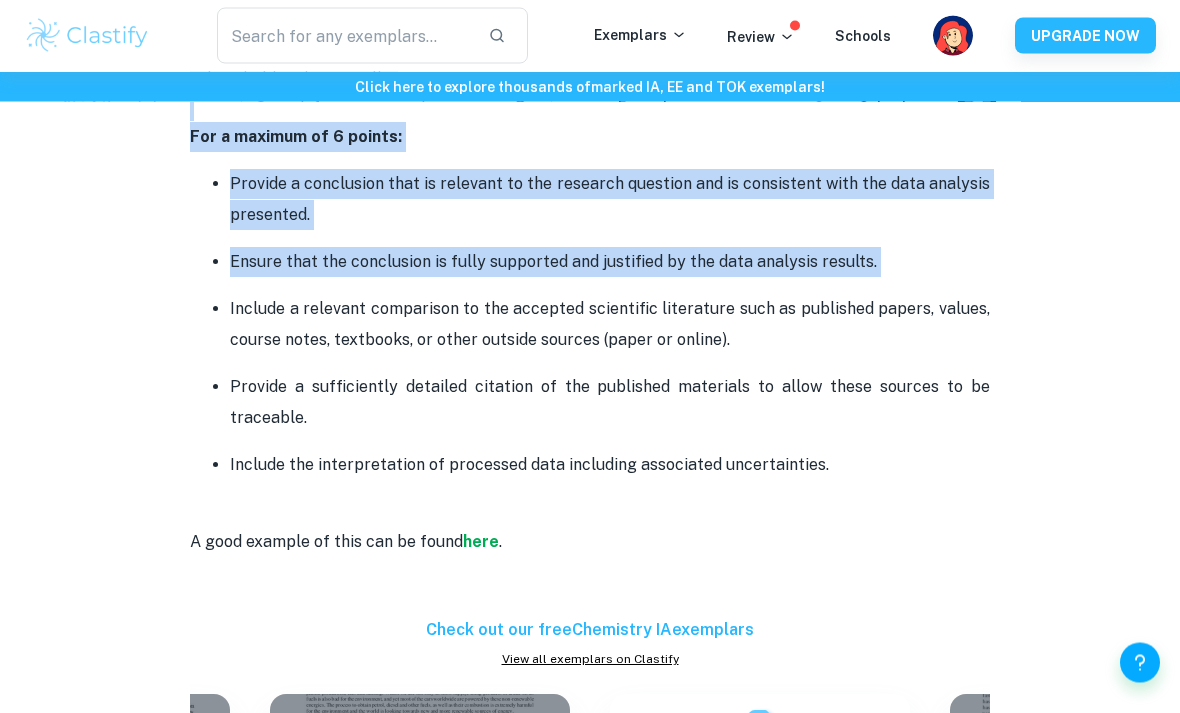 scroll, scrollTop: 3424, scrollLeft: 0, axis: vertical 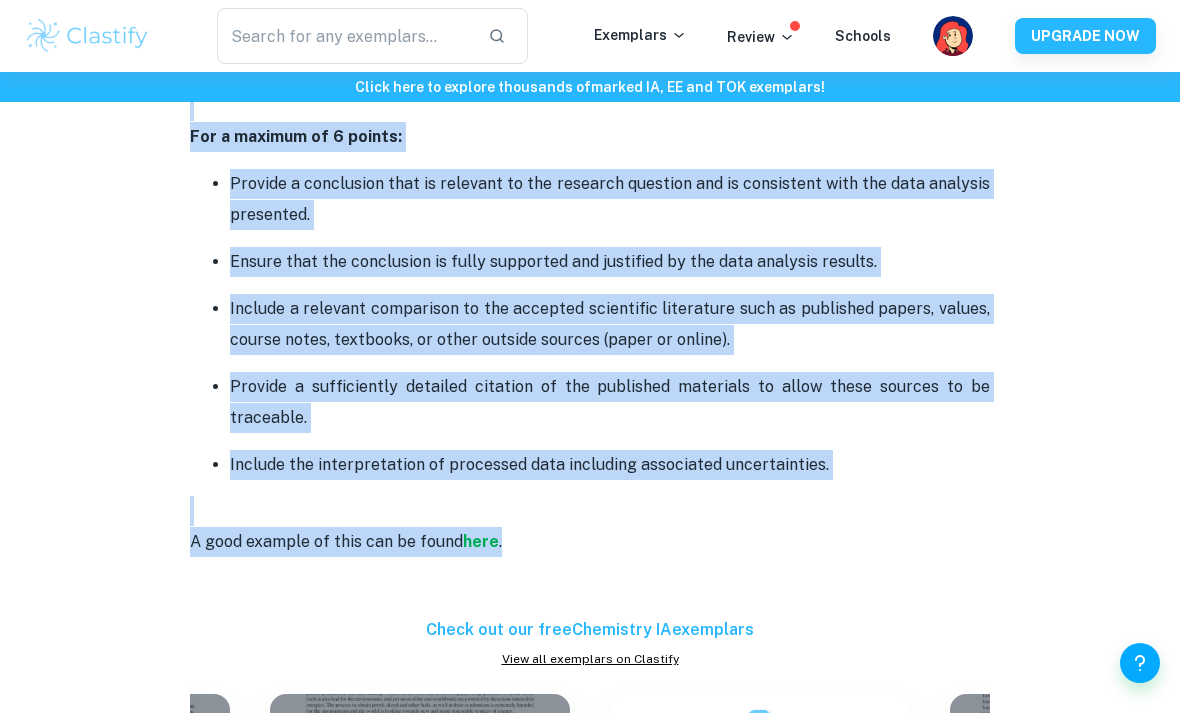 copy on "Chemistry IA Criteria and Checklist   Is your Chemistry IA deadline coming up? Are you sure that your work meets all the assessment criteria? Use our checklist to avoid unnecessarily losing points for your internal assessment. We are here to support your writing process! This post covers the new Science IA syllabus starting from the May 2025 exam session. You can obtain up to  24 points  for your Chemistry IA, contributing to  20% of the final score.  This consists of the following criteria:      Criterion A: Research Design - 6 points  This criterion consists of several key components to ensure a well-structured investigation process. Firstly you must introduce a well-defined topic and state a research question. Add contextual background information to demonstrate your knowledge and facilitate understanding of the investigation for the reader. Provide definitions, and characteristics of the chemical components, explain the chemical processes etc. You are expected to select a suitable methodology that will..." 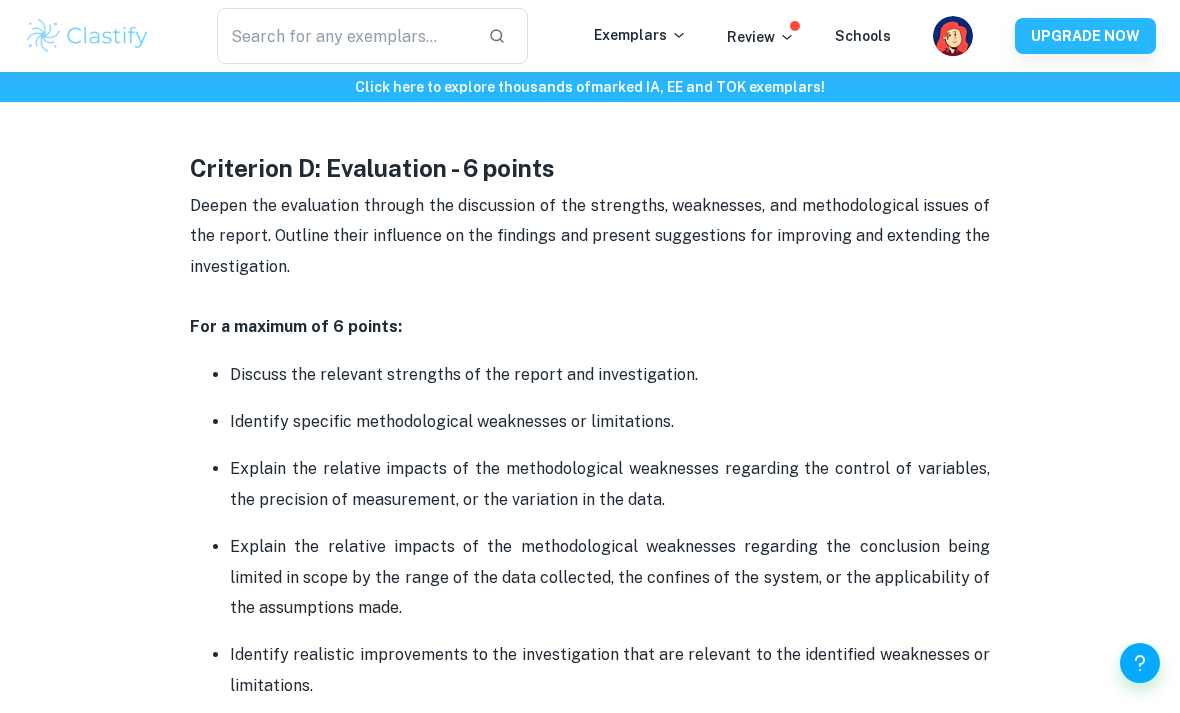 scroll, scrollTop: 4262, scrollLeft: 0, axis: vertical 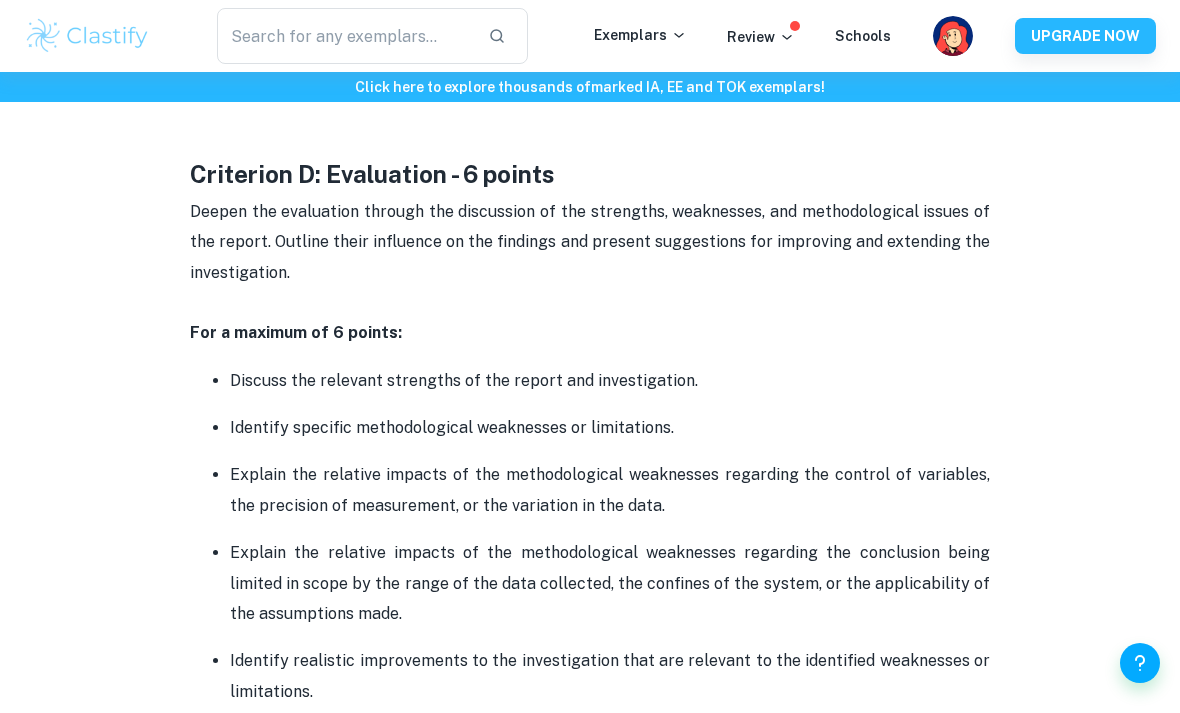click on "Explain the relative impacts of the methodological weaknesses regarding the control of variables, the precision of measurement, or the variation in the data." at bounding box center (610, 490) 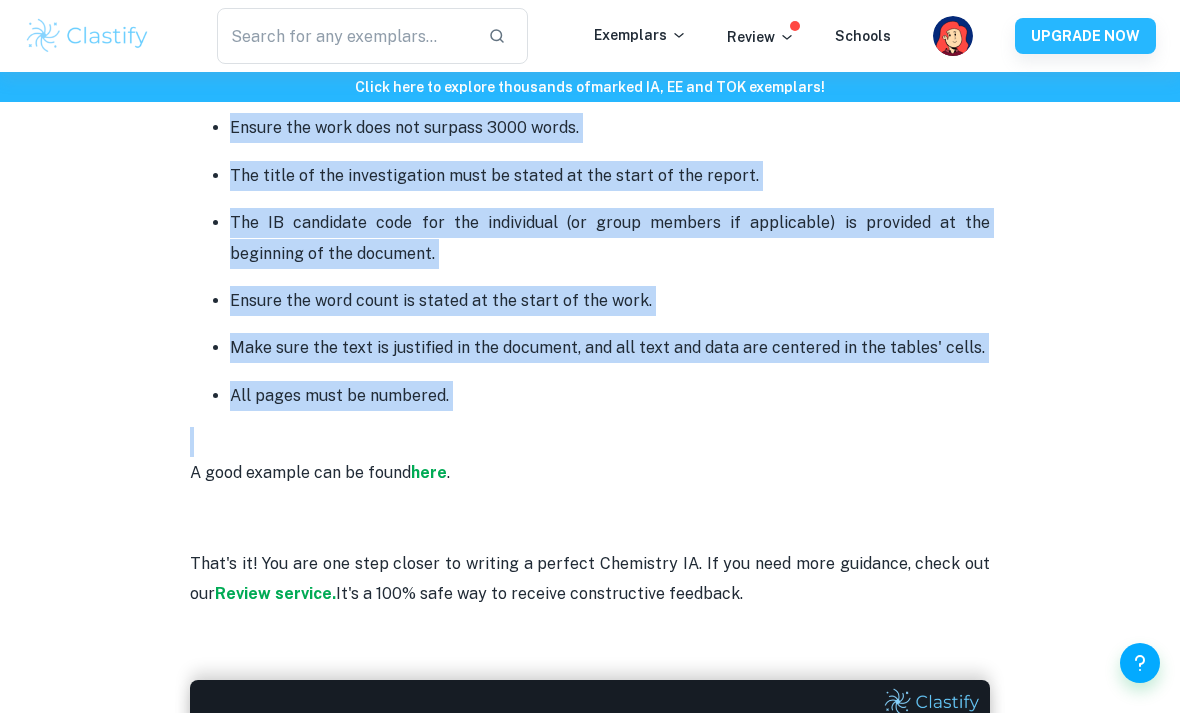scroll, scrollTop: 5234, scrollLeft: 0, axis: vertical 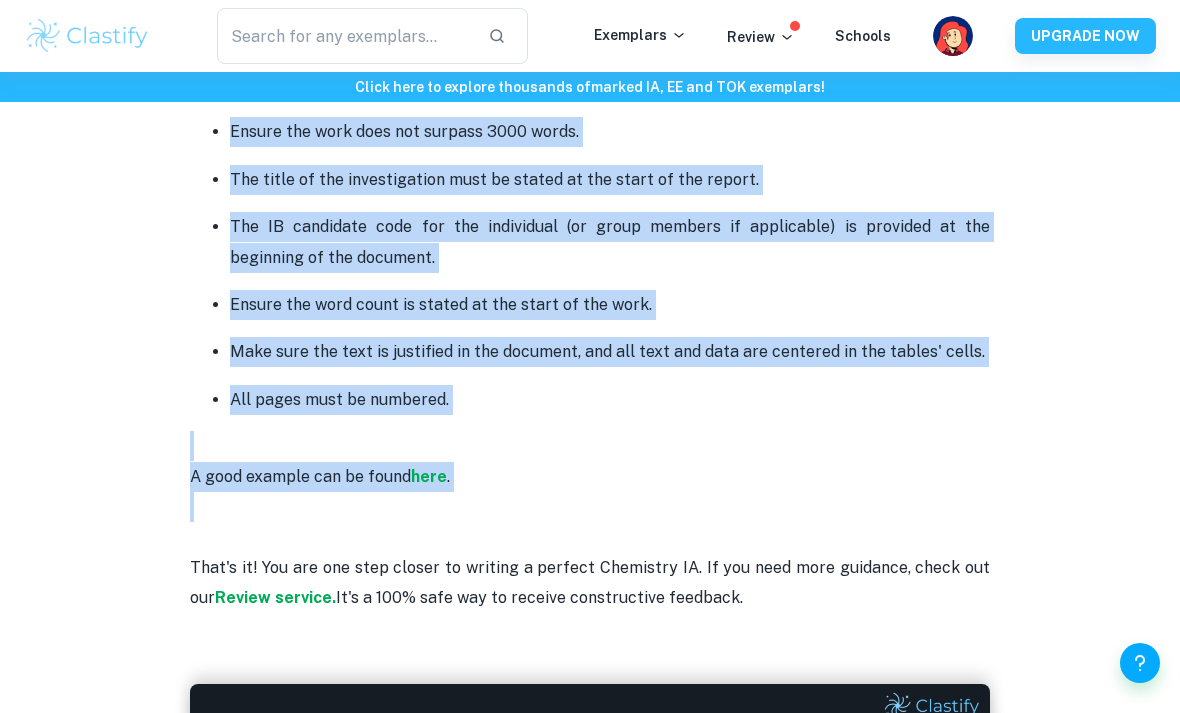 copy on "Criterion D: Evaluation - 6 points   Deepen the evaluation through the discussion of the strengths, weaknesses, and methodological issues of the report. Outline their influence on the findings and present suggestions for improving and extending the investigation.  For a maximum of 6 points:  Discuss the relevant strengths of the report and investigation.  Identify specific methodological weaknesses or limitations.  Explain the relative impacts of the methodological weaknesses regarding the control of variables, the precision of measurement, or the variation in the data.  Explain the relative impacts of the methodological weaknesses regarding the conclusion being limited in scope by the range of the data collected, the confines of the system, or the applicability of the assumptions made.  Identify realistic improvements to the investigation that are relevant to the identified weaknesses or limitations.  Explain the proposed improvements to the investigation. A good example of this can be found  here .     O..." 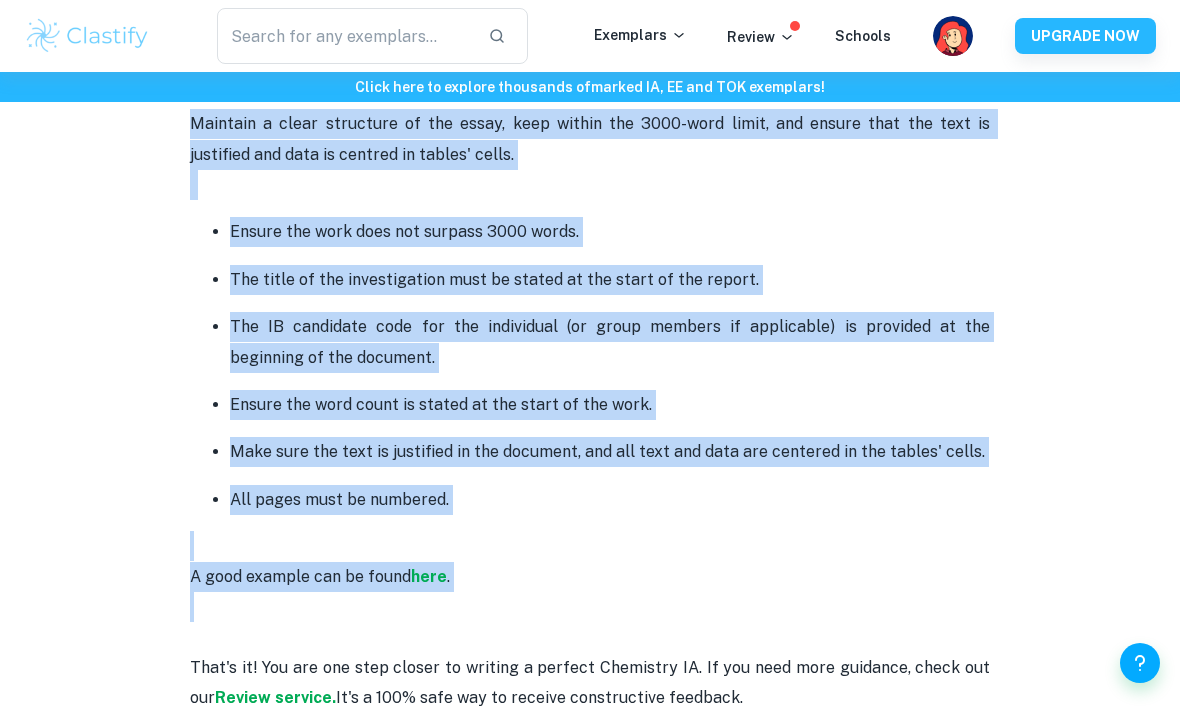 click on "Chemistry IA Criteria and Checklist [2025 updated] By  Julia • February 16, 2024 Get feedback on your  Chemistry IA Marked only by official IB examiners Learn more Chemistry IA Criteria and Checklist   Is your Chemistry IA deadline coming up? Are you sure that your work meets all the assessment criteria? Use our checklist to avoid unnecessarily losing points for your internal assessment. We are here to support your writing process! This post covers the new Science IA syllabus starting from the May 2025 exam session. You can obtain up to  24 points  for your Chemistry IA, contributing to  20% of the final score.  This consists of the following criteria:      Criterion A: Research Design - 6 points    For a maximum of 6 points:  The research question must state the dependent and independent variables or two correlated variables and briefly describe the system in which the research question is embedded - describe the method of analysis. A good example of this can be found  here .          here ." at bounding box center [590, -1947] 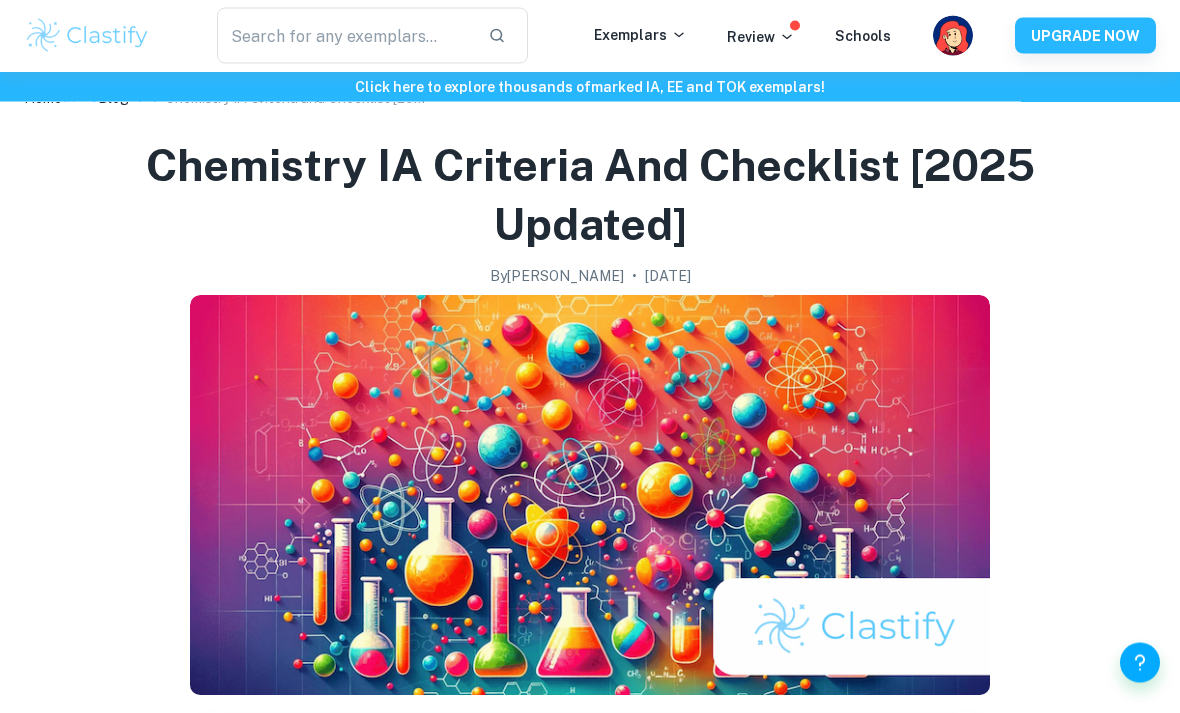 scroll, scrollTop: 0, scrollLeft: 0, axis: both 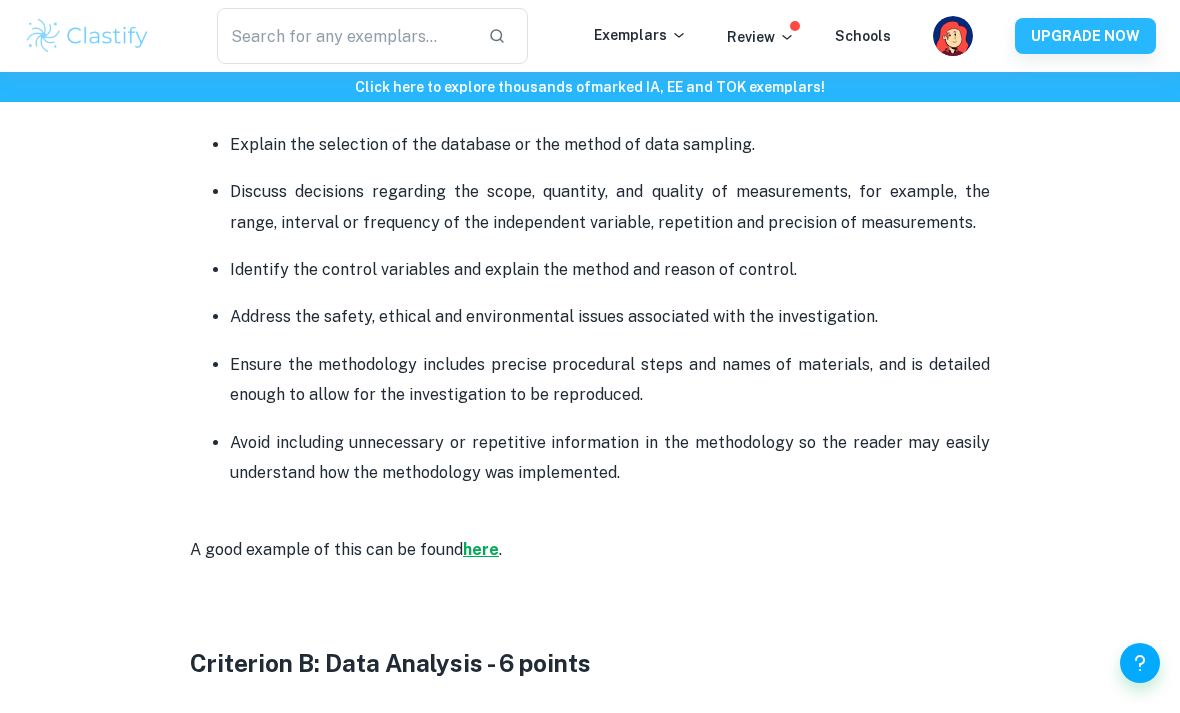 click on "here" at bounding box center (481, 549) 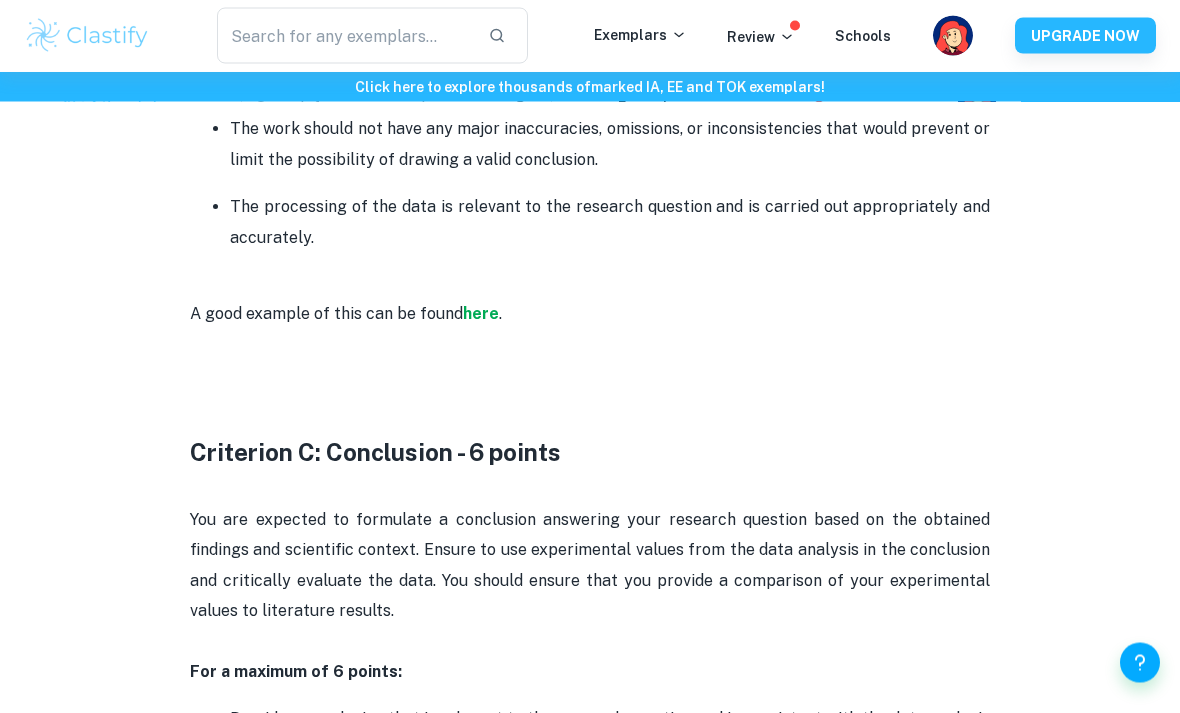 scroll, scrollTop: 2881, scrollLeft: 0, axis: vertical 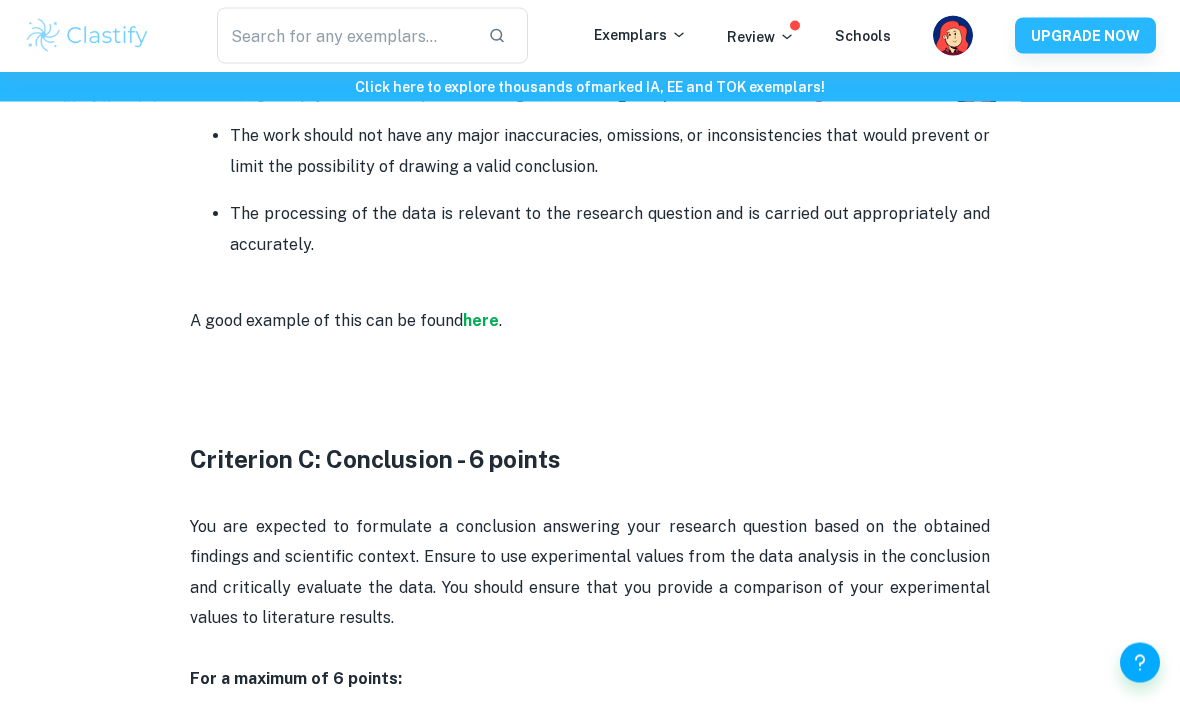 click on "A good example of this can be found  here ." at bounding box center [590, 322] 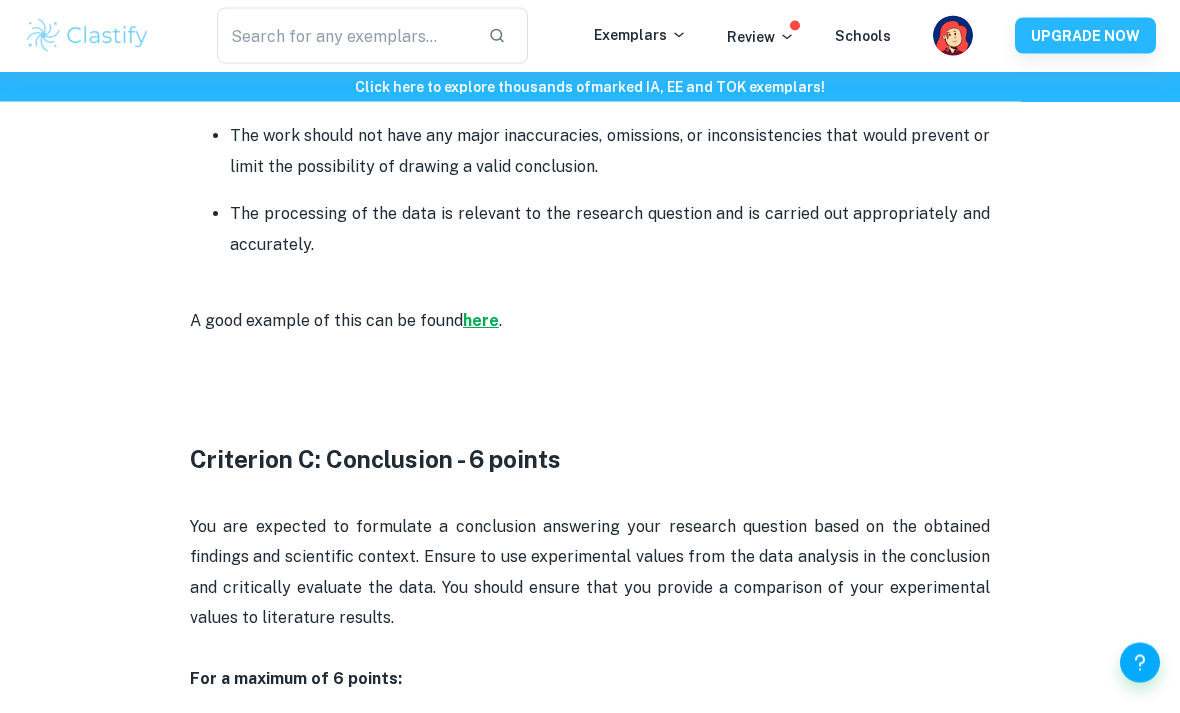 click on "here" at bounding box center [481, 321] 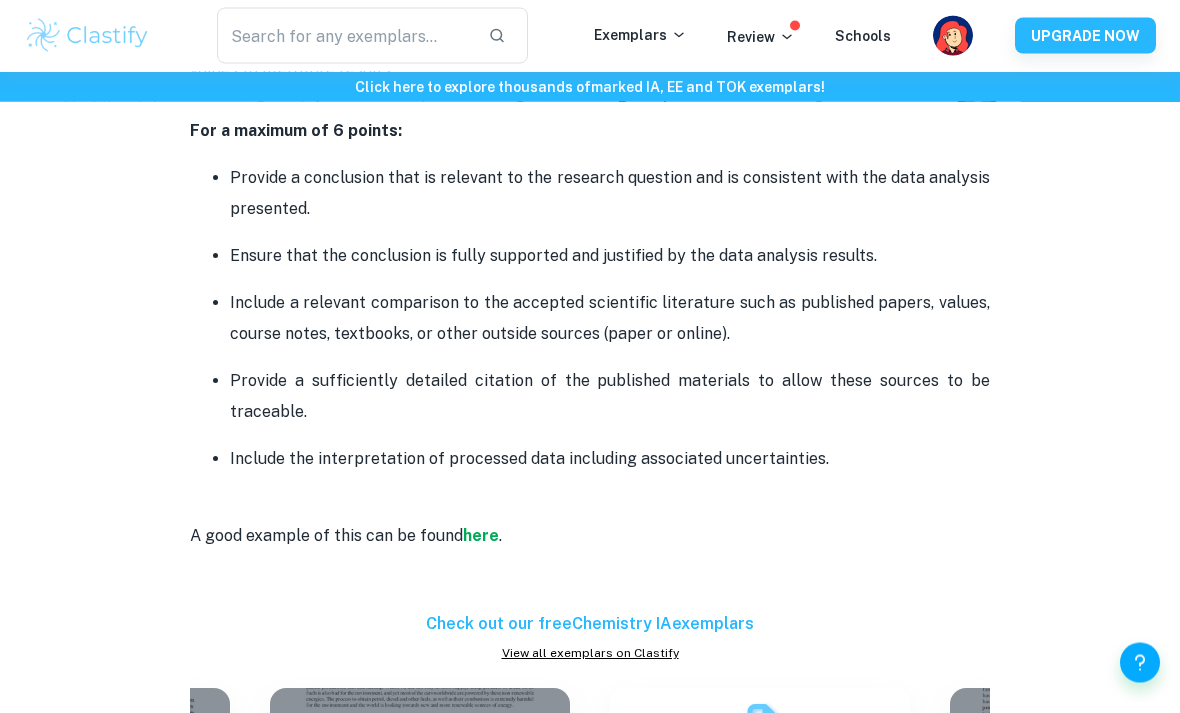 scroll, scrollTop: 3459, scrollLeft: 0, axis: vertical 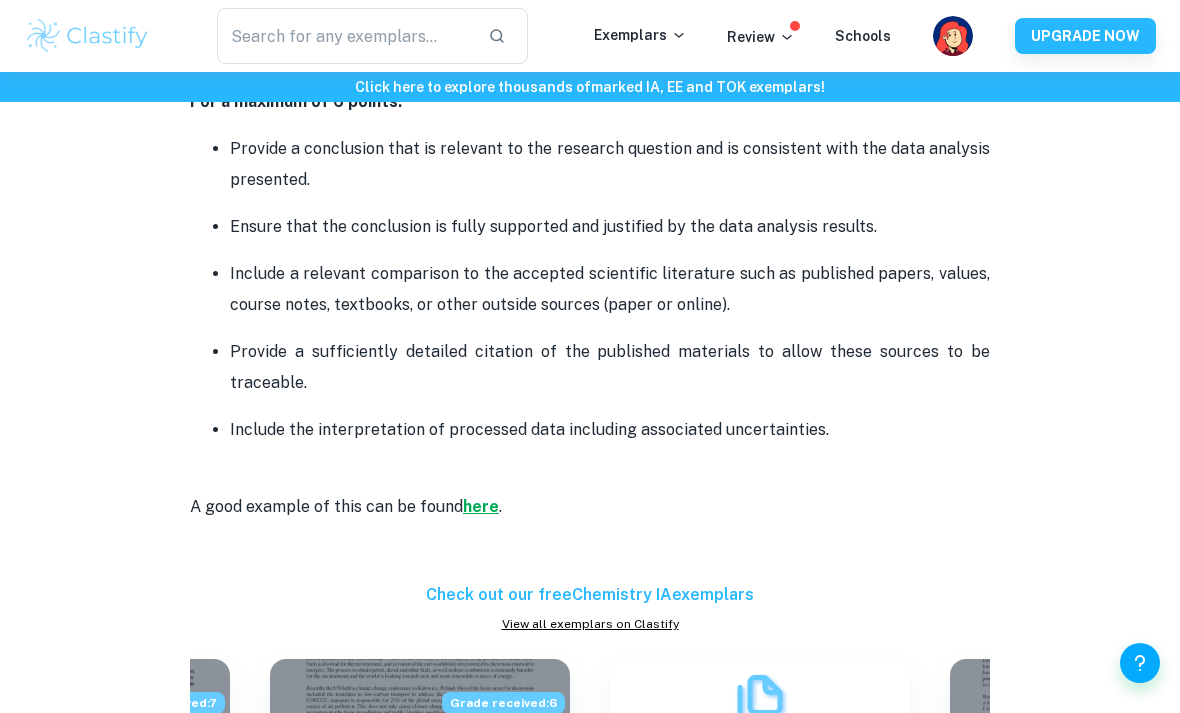 click on "here" at bounding box center (481, 506) 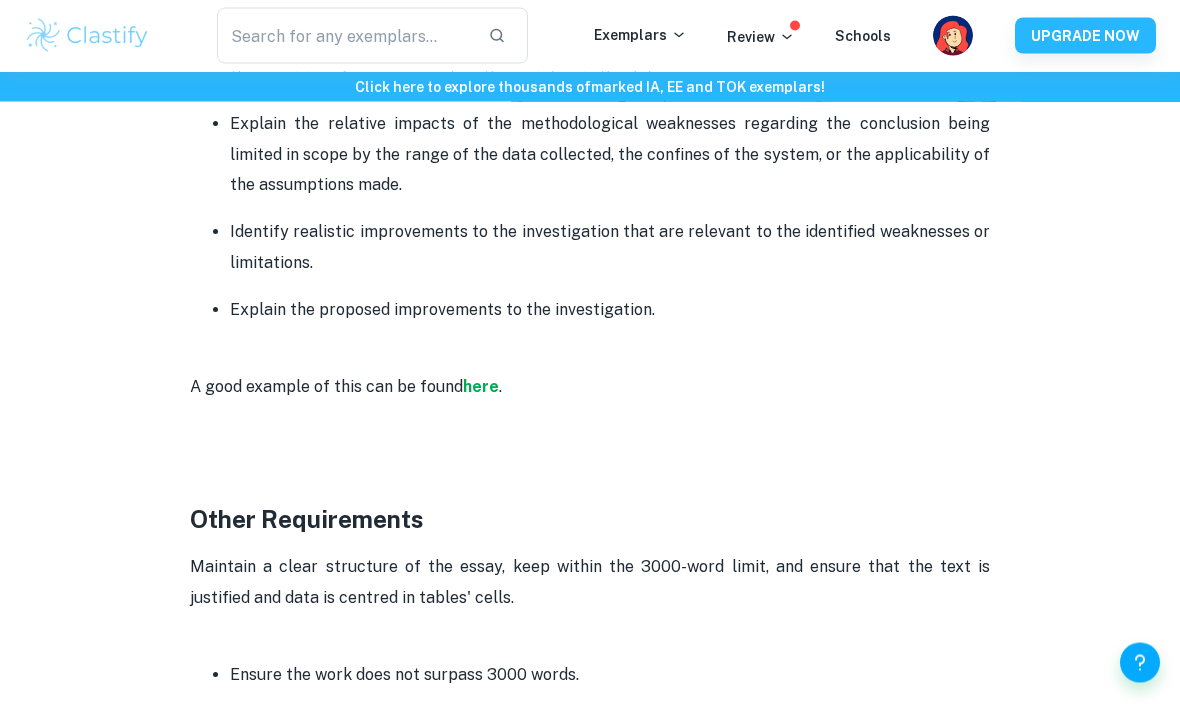scroll, scrollTop: 4686, scrollLeft: 0, axis: vertical 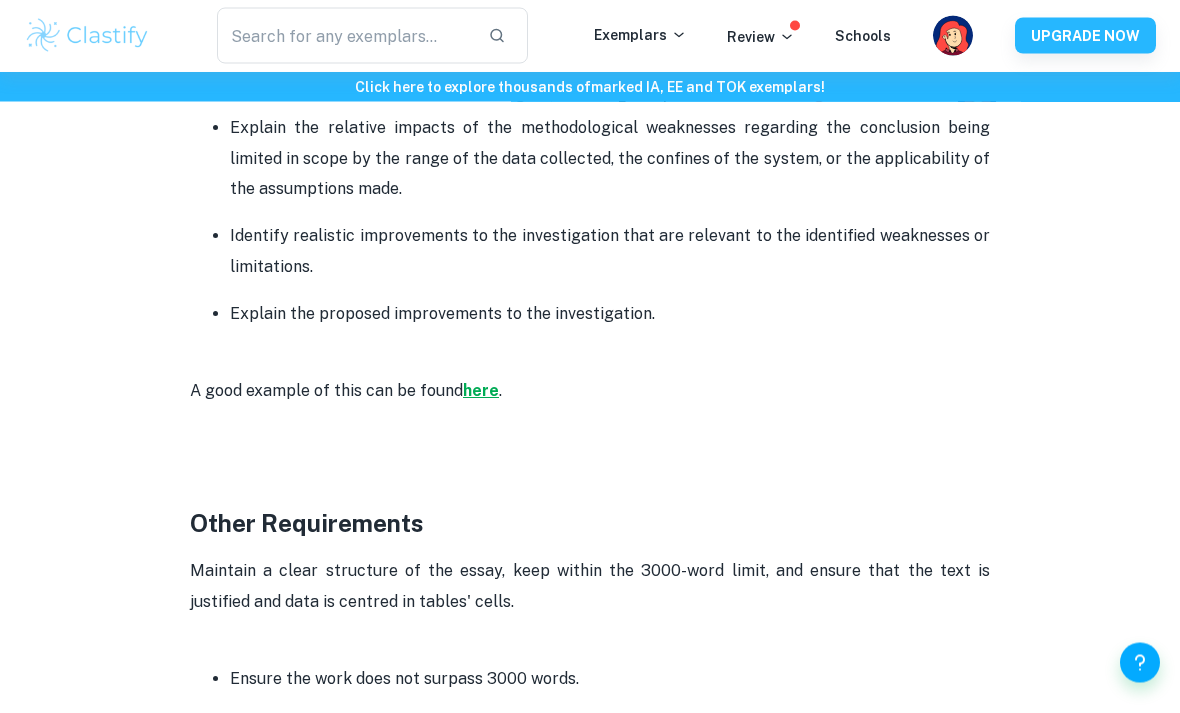 click on "here" at bounding box center [481, 391] 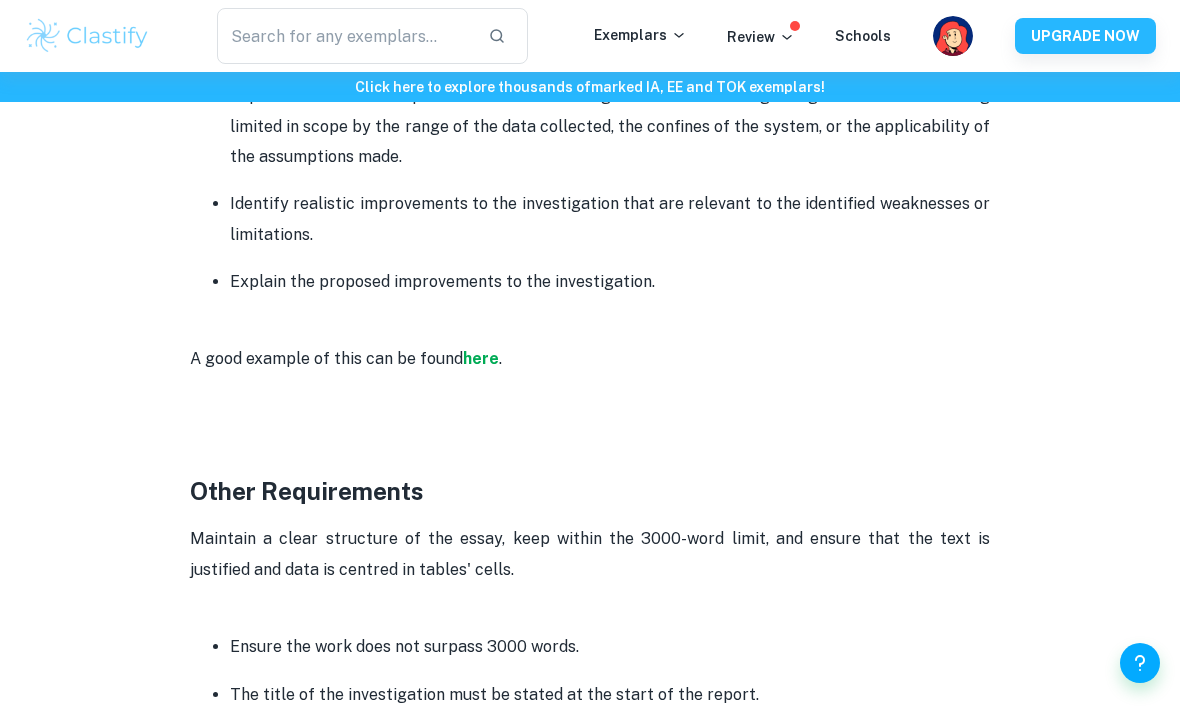 scroll, scrollTop: 4619, scrollLeft: 0, axis: vertical 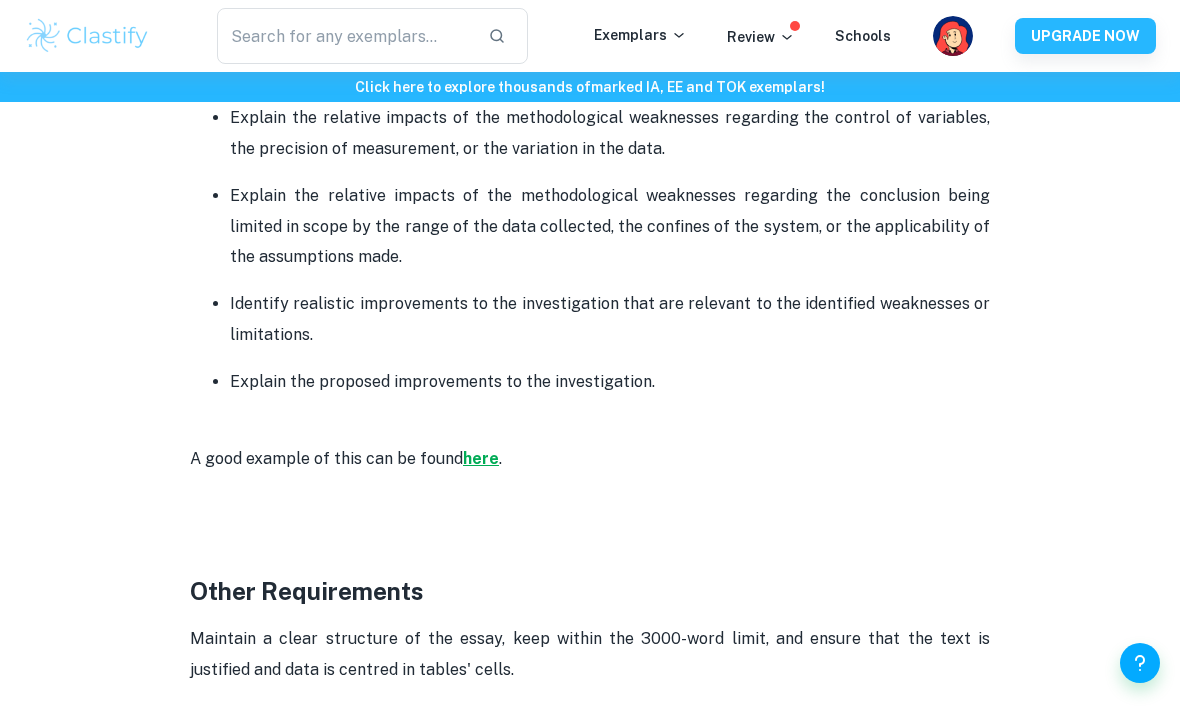 click on "here" at bounding box center (481, 458) 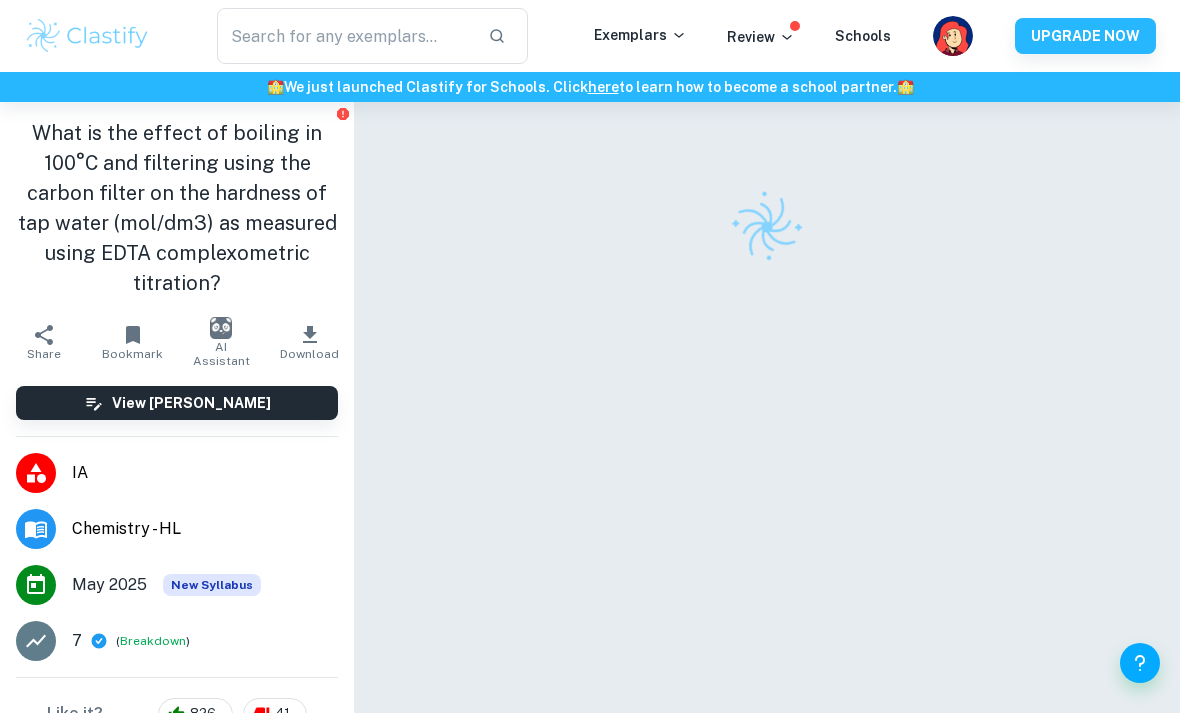 scroll, scrollTop: 0, scrollLeft: 0, axis: both 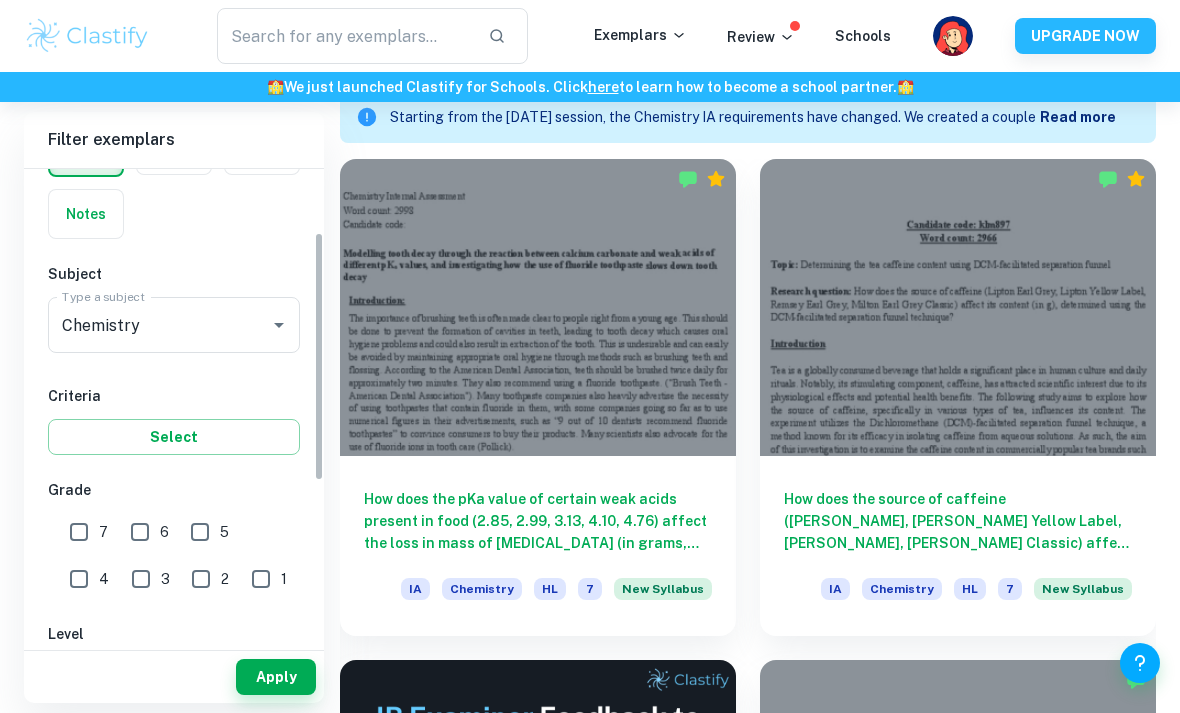 click on "7" at bounding box center (79, 532) 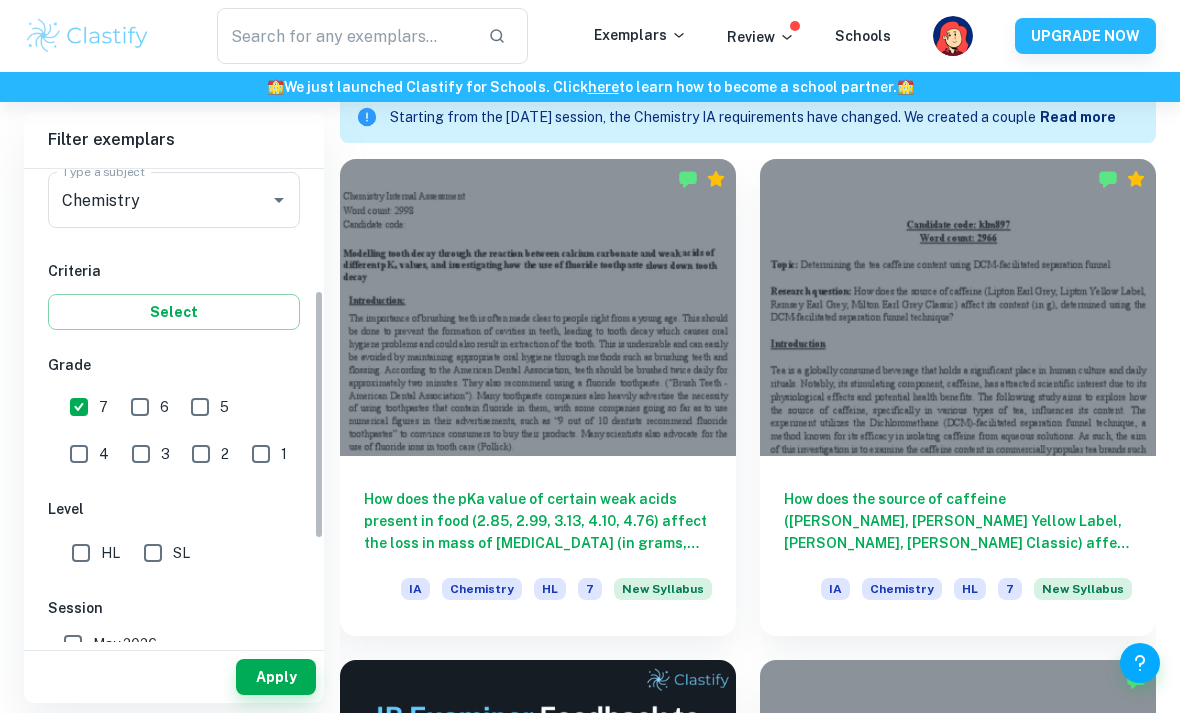scroll, scrollTop: 262, scrollLeft: 0, axis: vertical 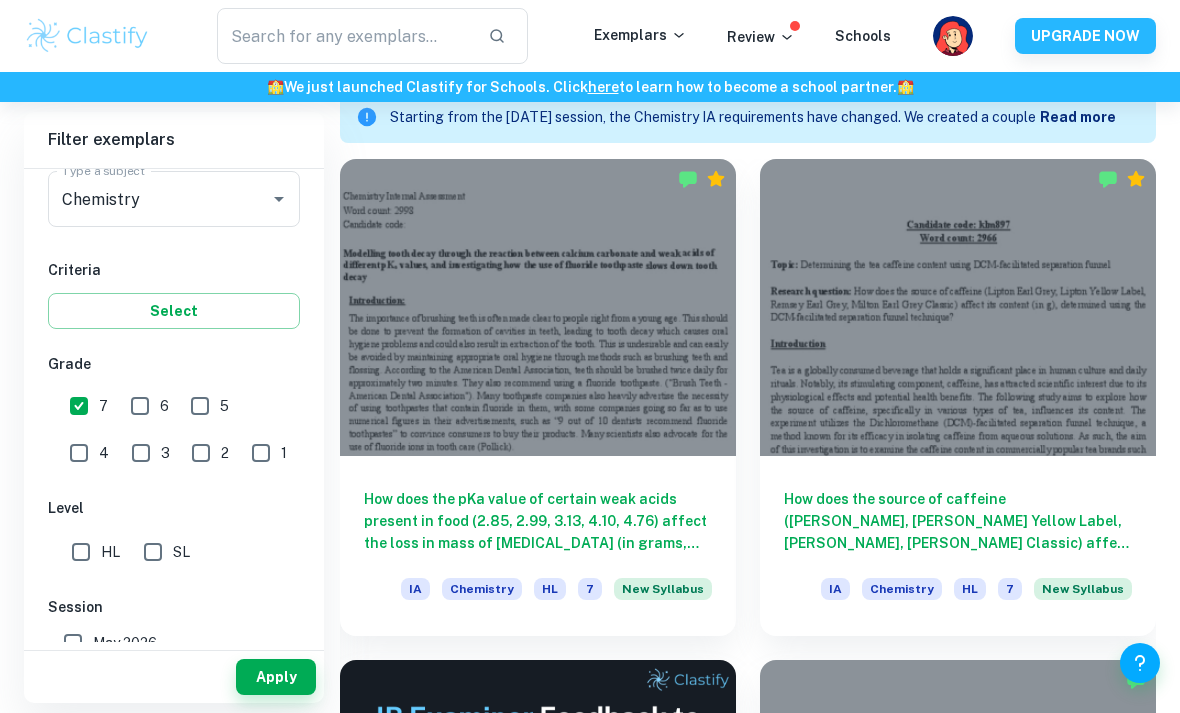 click on "HL" at bounding box center [81, 552] 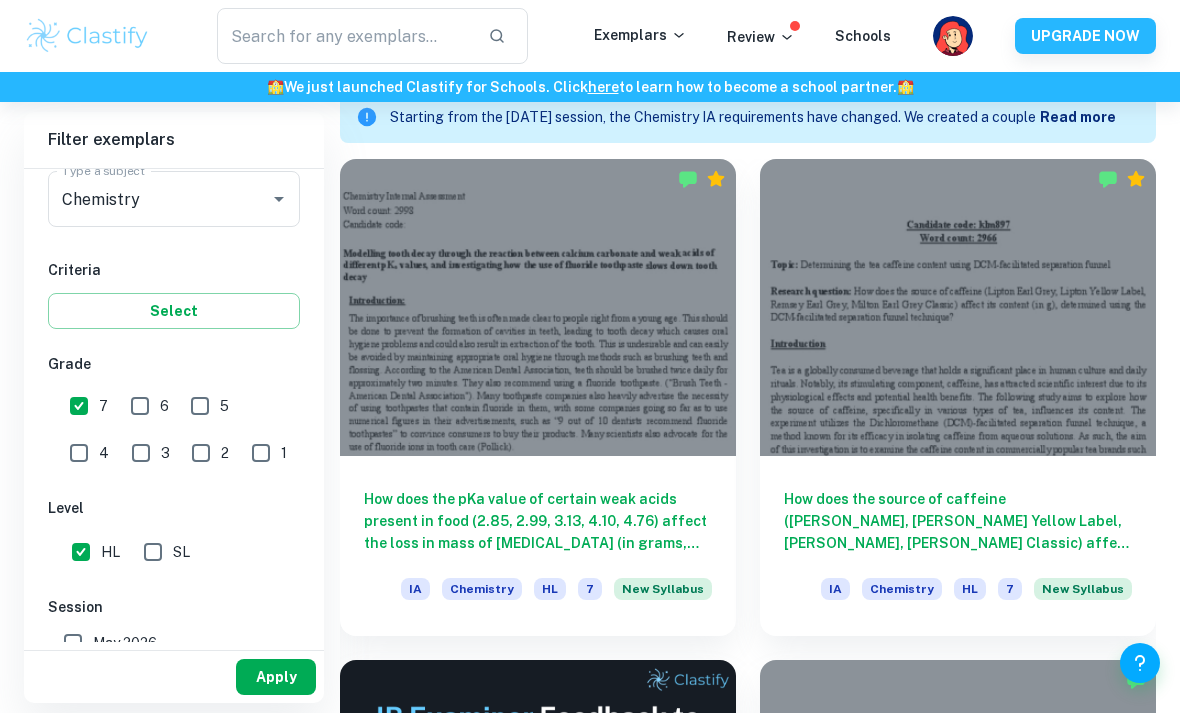 click on "Apply" at bounding box center [276, 677] 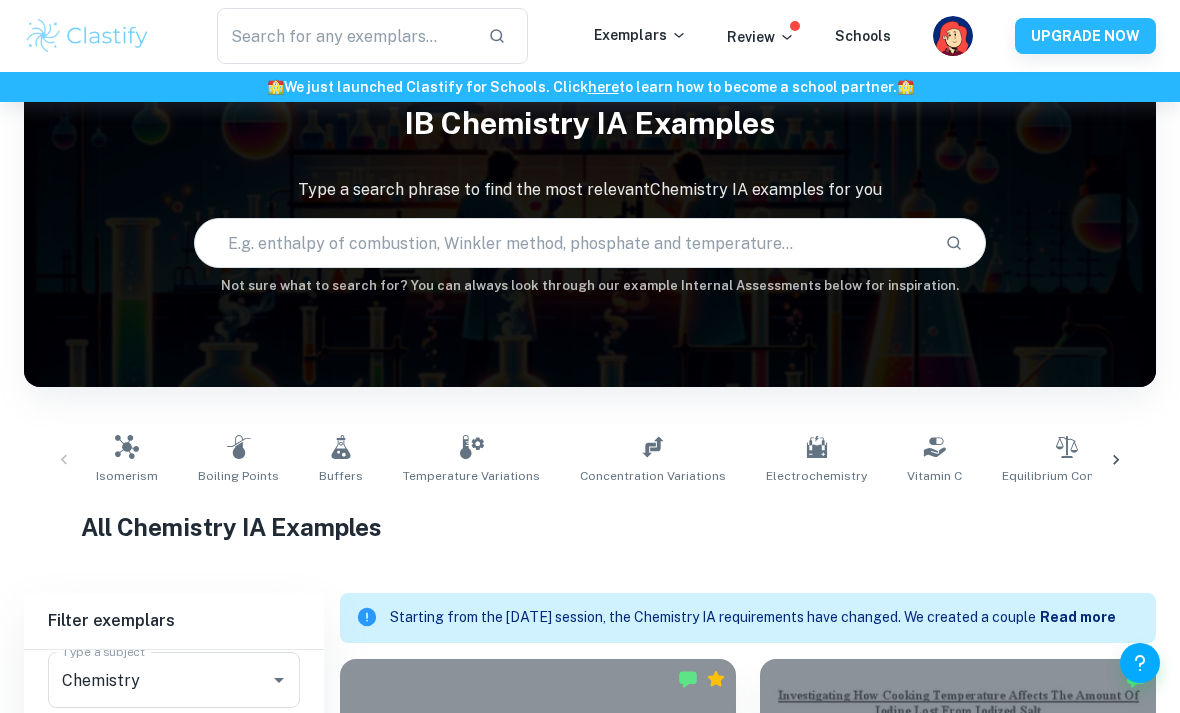 scroll, scrollTop: 0, scrollLeft: 0, axis: both 